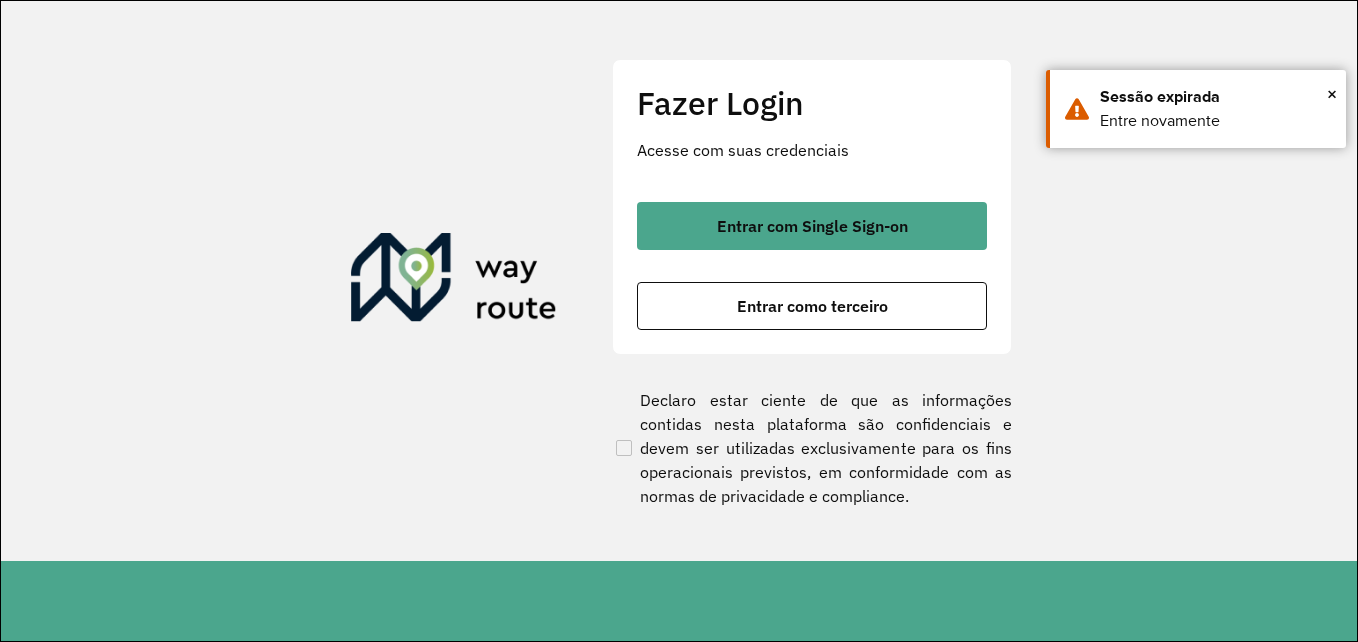 scroll, scrollTop: 0, scrollLeft: 0, axis: both 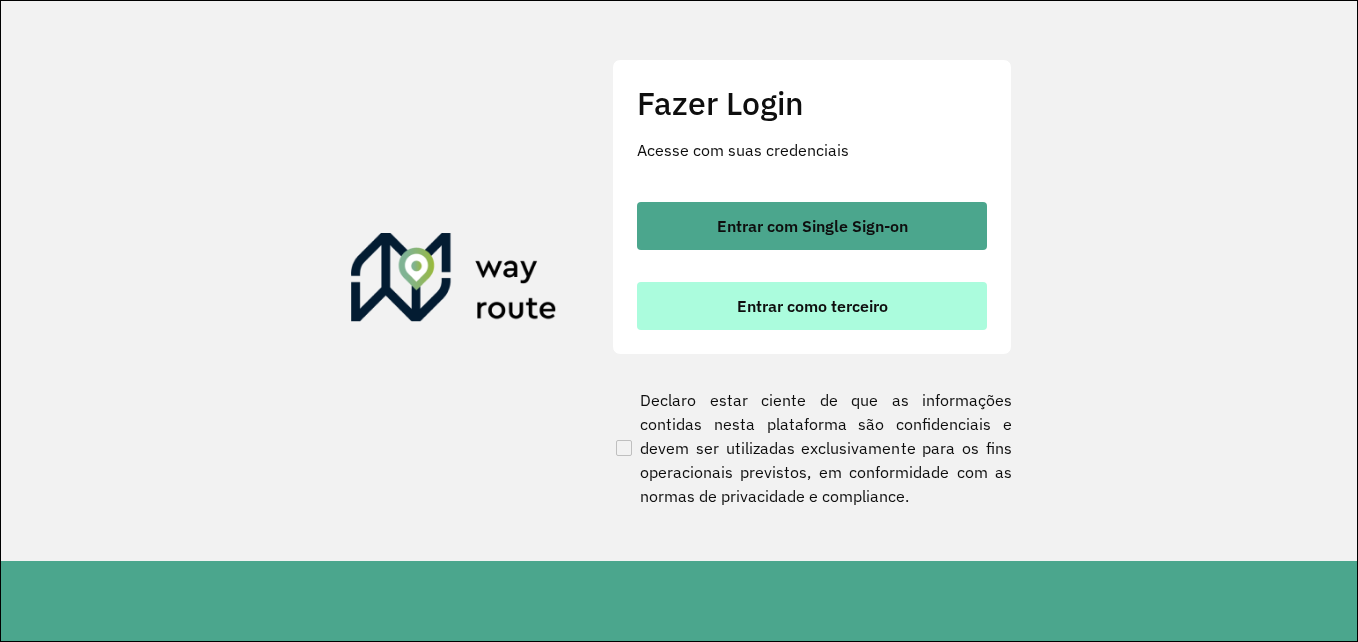 click on "Entrar como terceiro" at bounding box center [812, 306] 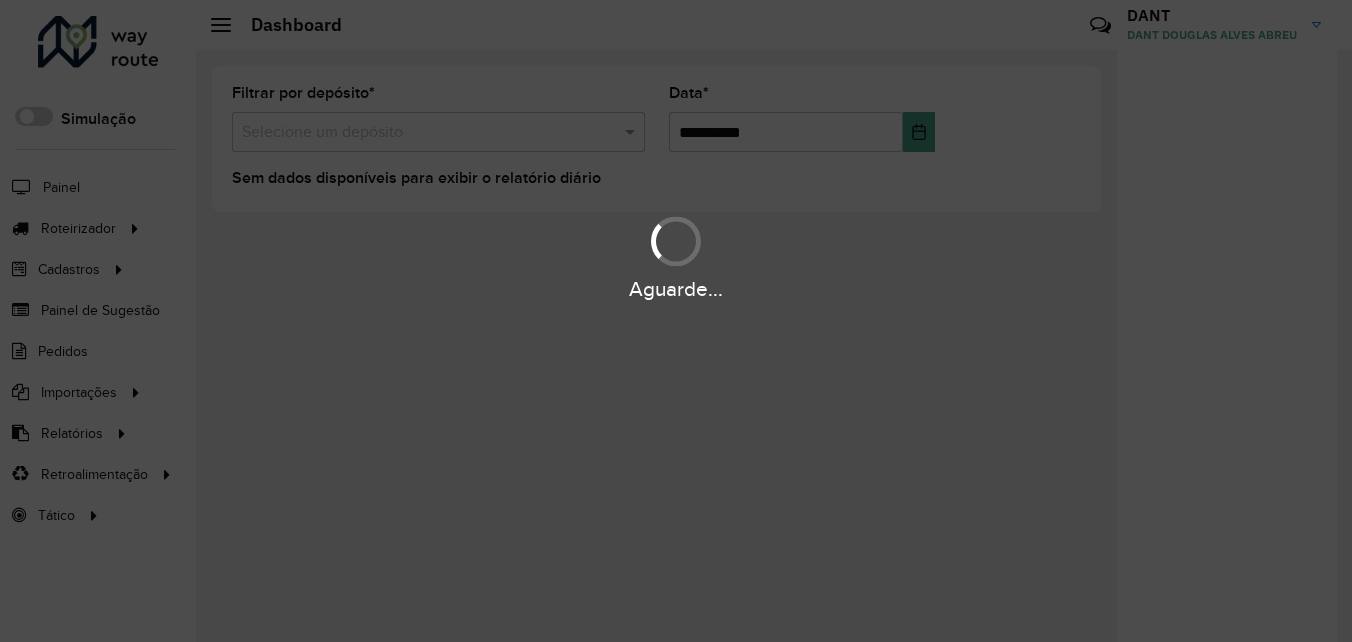 scroll, scrollTop: 0, scrollLeft: 0, axis: both 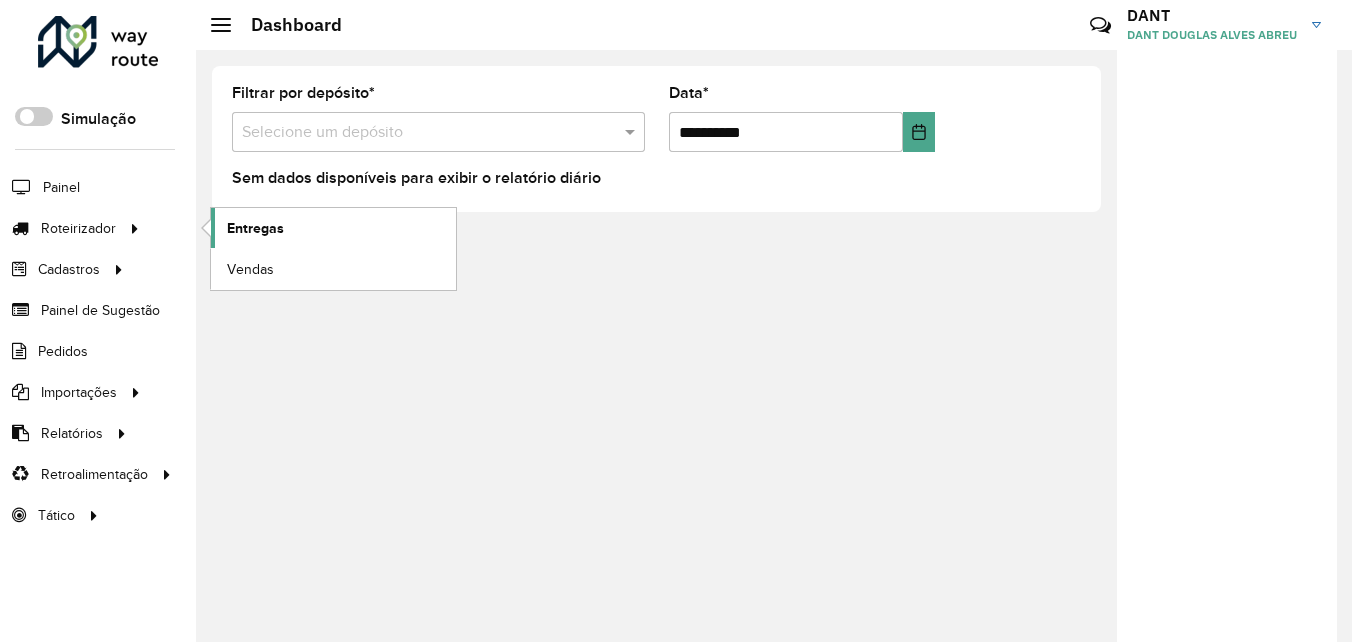 click on "Entregas" 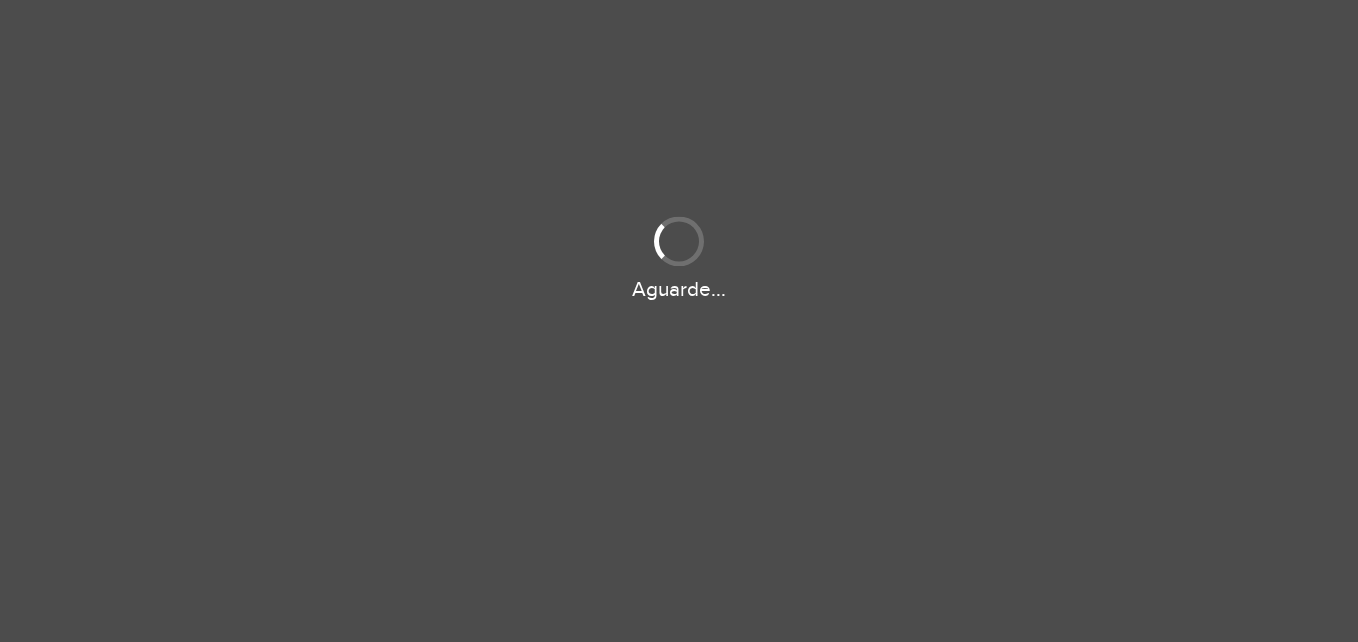 scroll, scrollTop: 0, scrollLeft: 0, axis: both 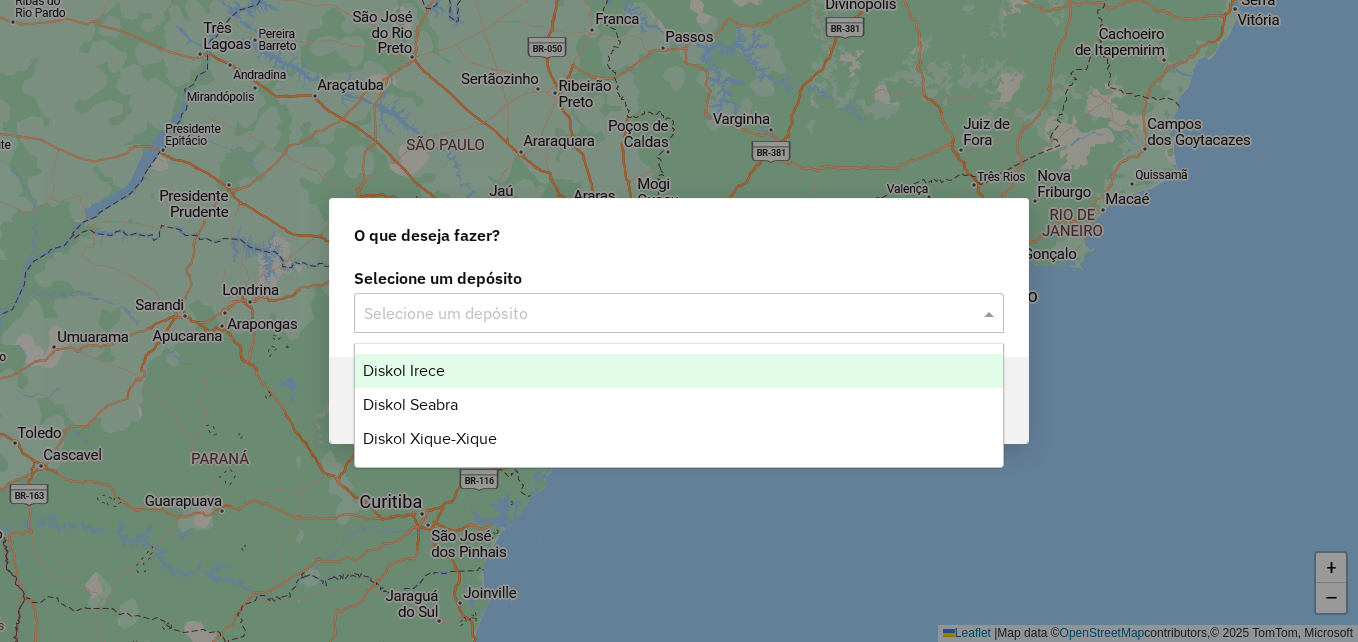 click 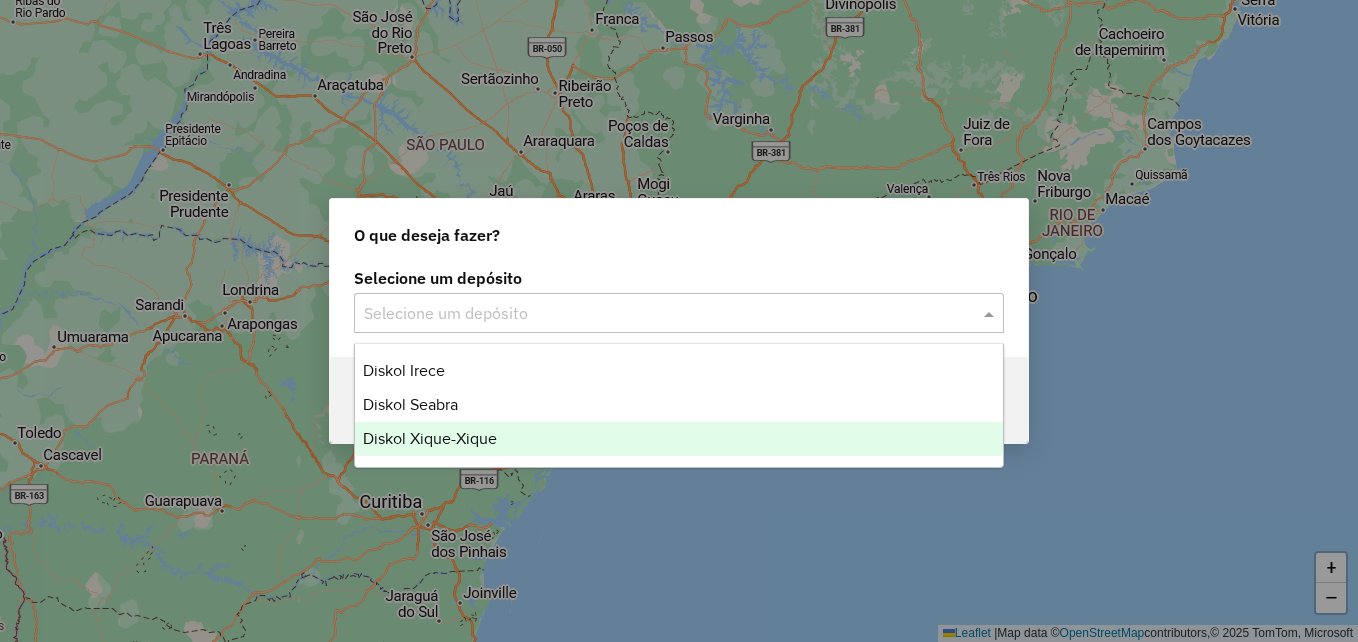 click on "Diskol Xique-Xique" at bounding box center [679, 439] 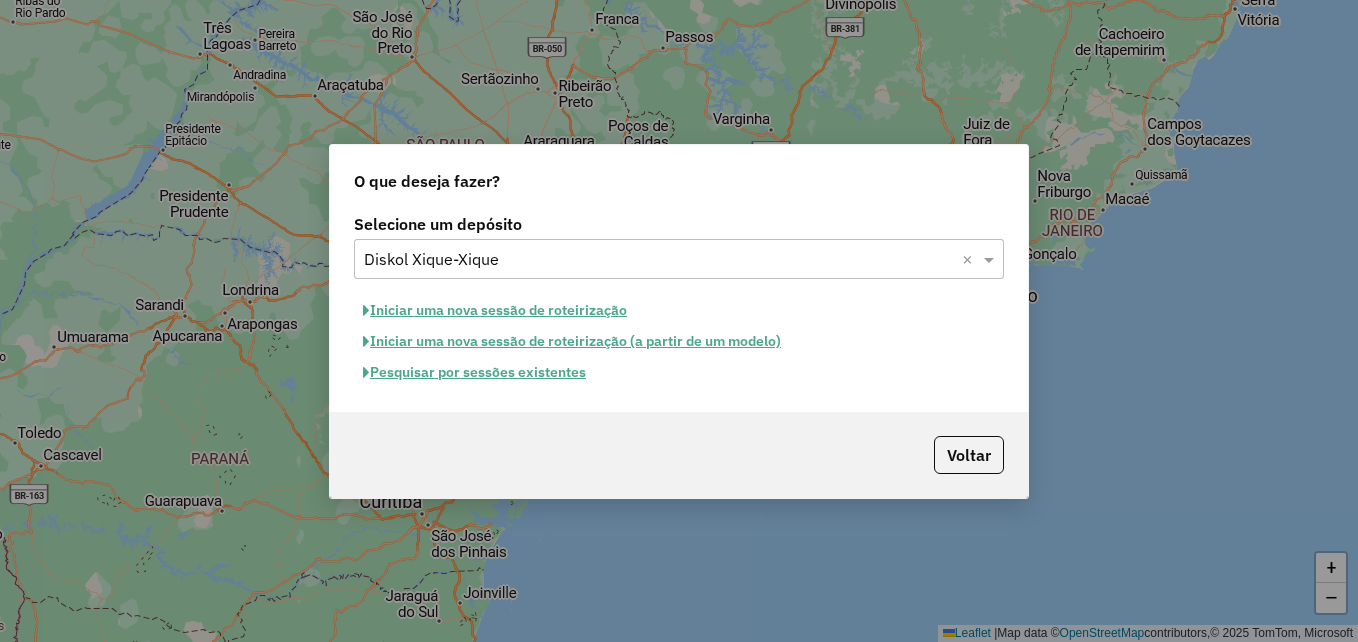 click on "Pesquisar por sessões existentes" 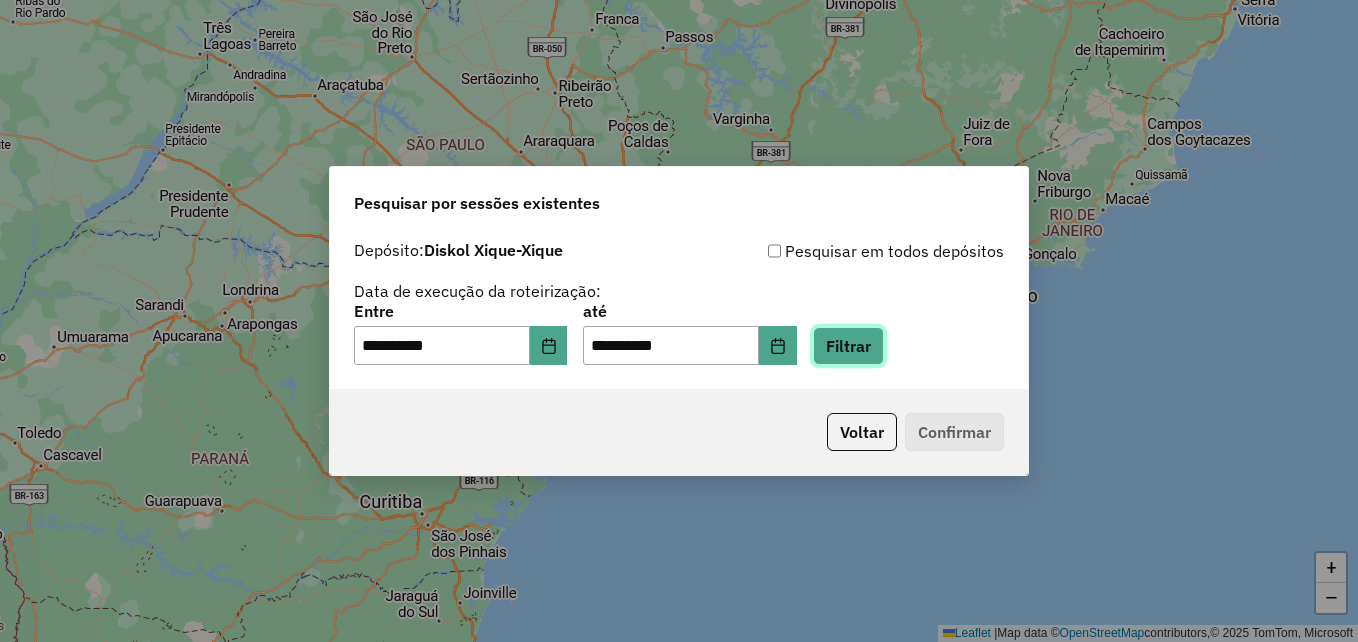 click on "Filtrar" 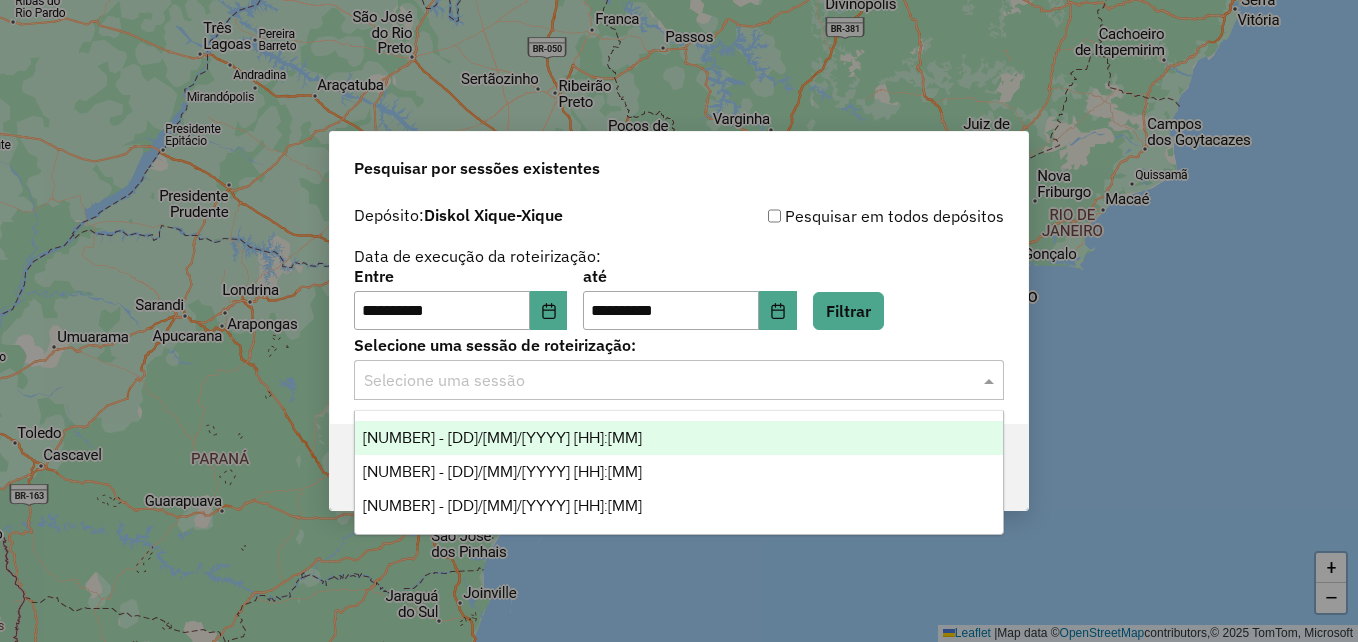 click on "Selecione uma sessão" 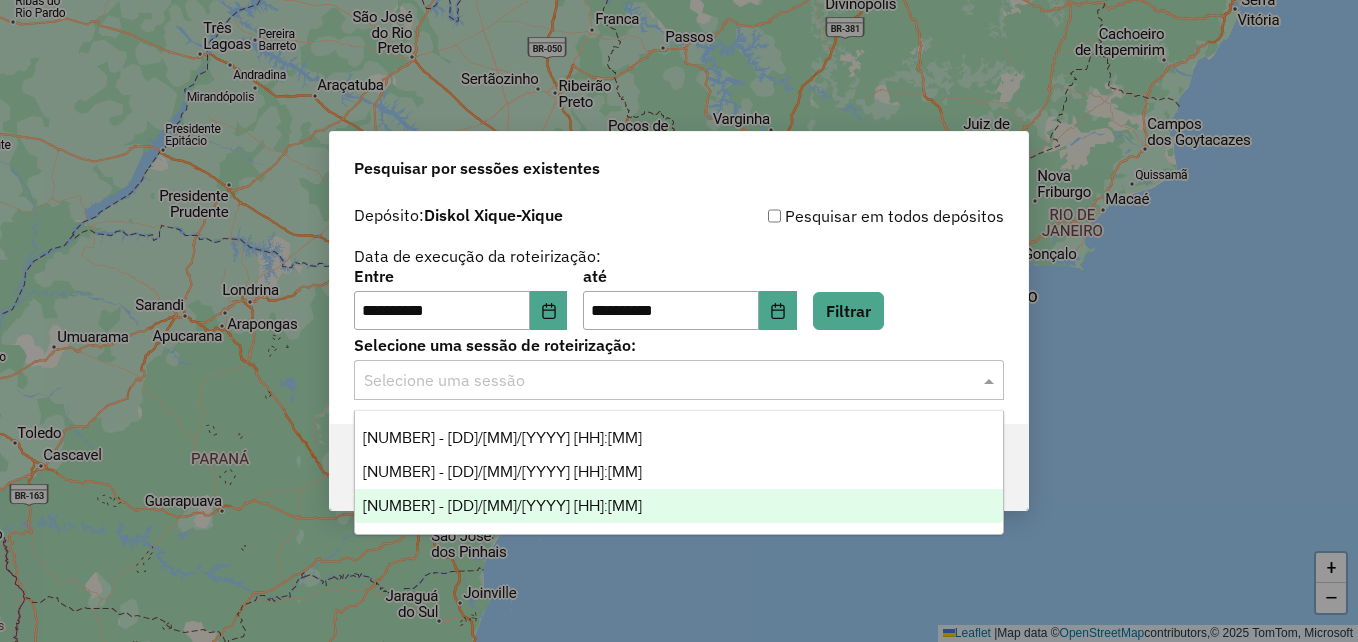 click on "973196 - 01/08/2025 17:39" at bounding box center (679, 506) 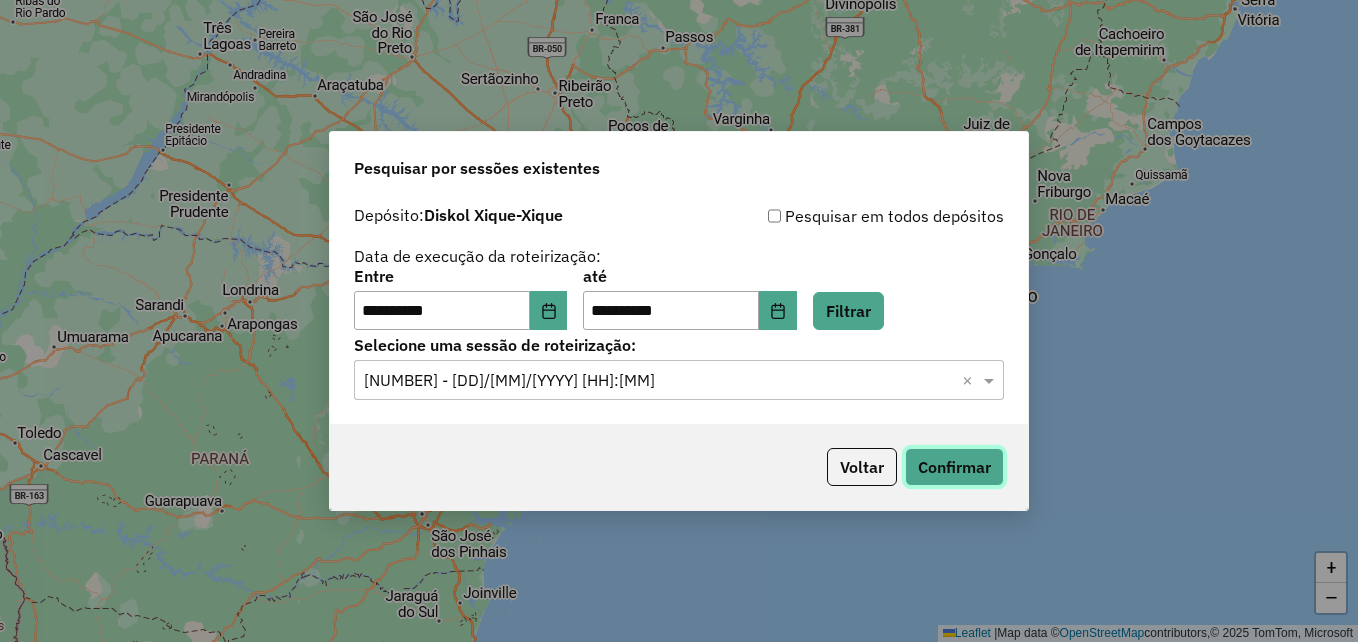 click on "Confirmar" 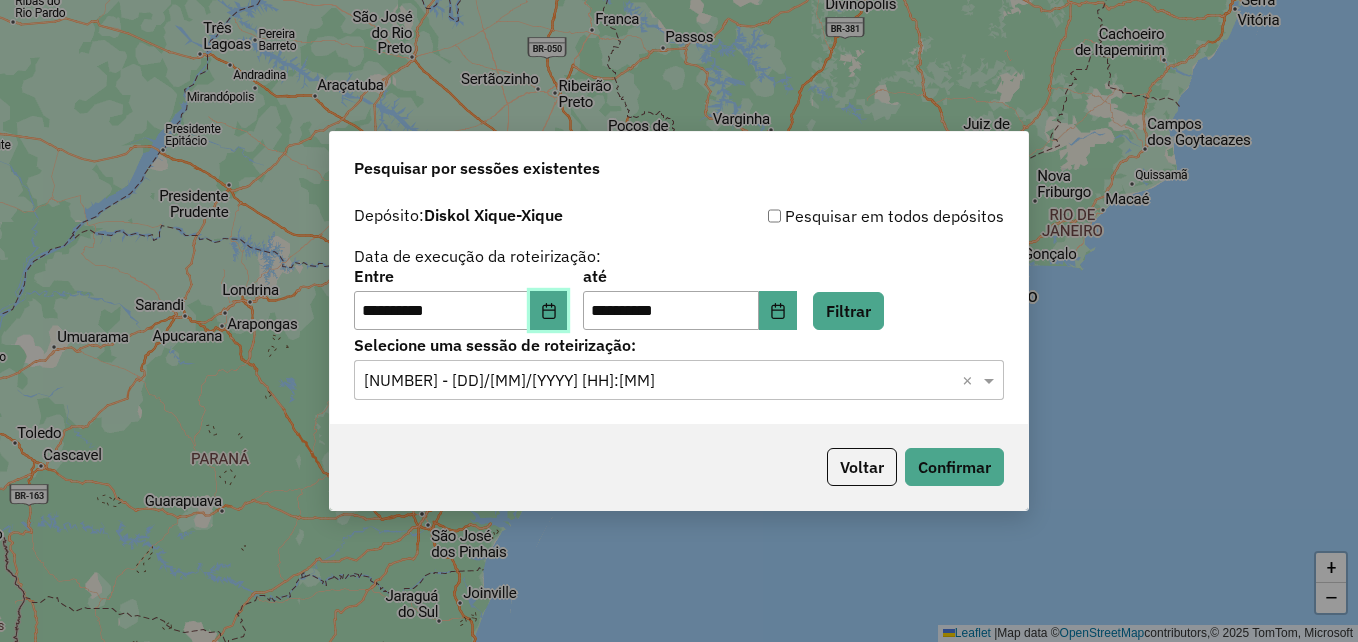 click at bounding box center [549, 311] 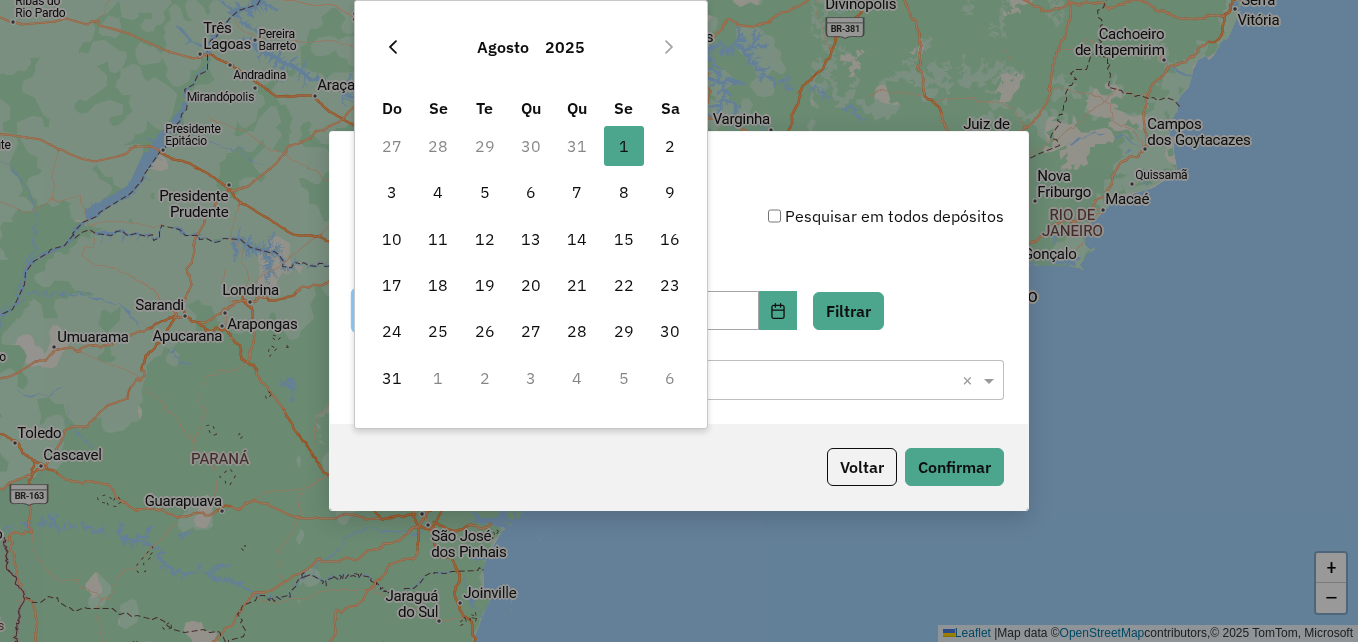 click 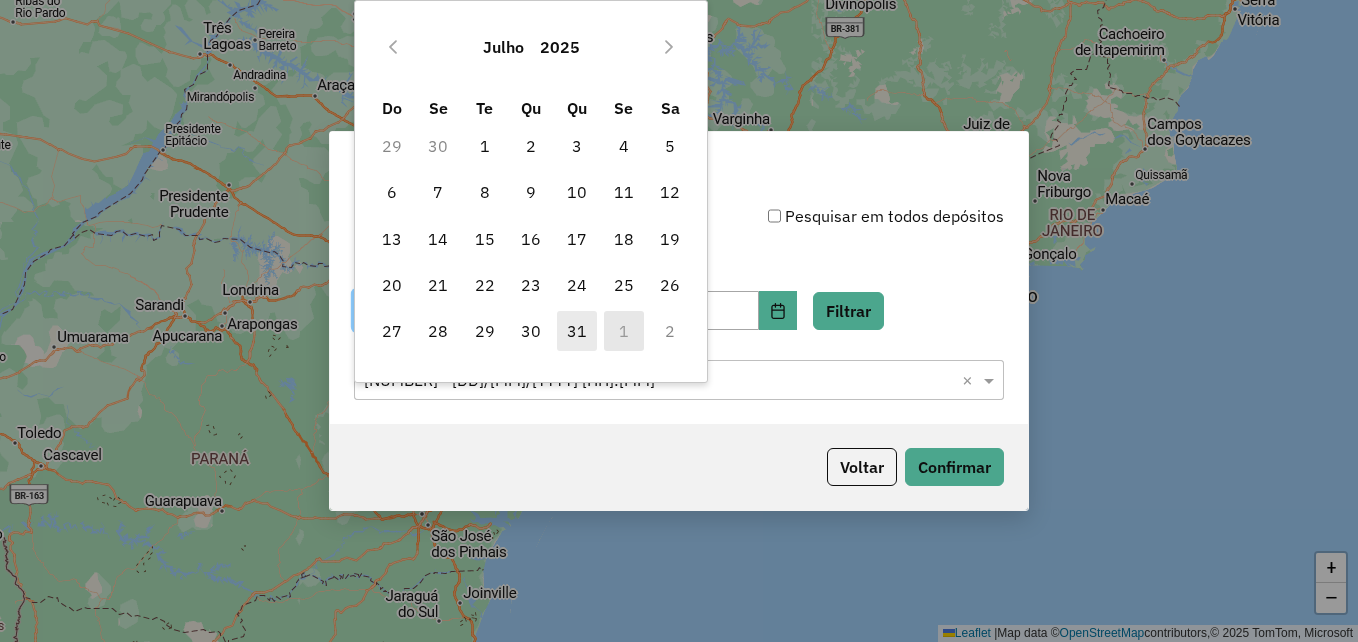 click on "31" at bounding box center (577, 331) 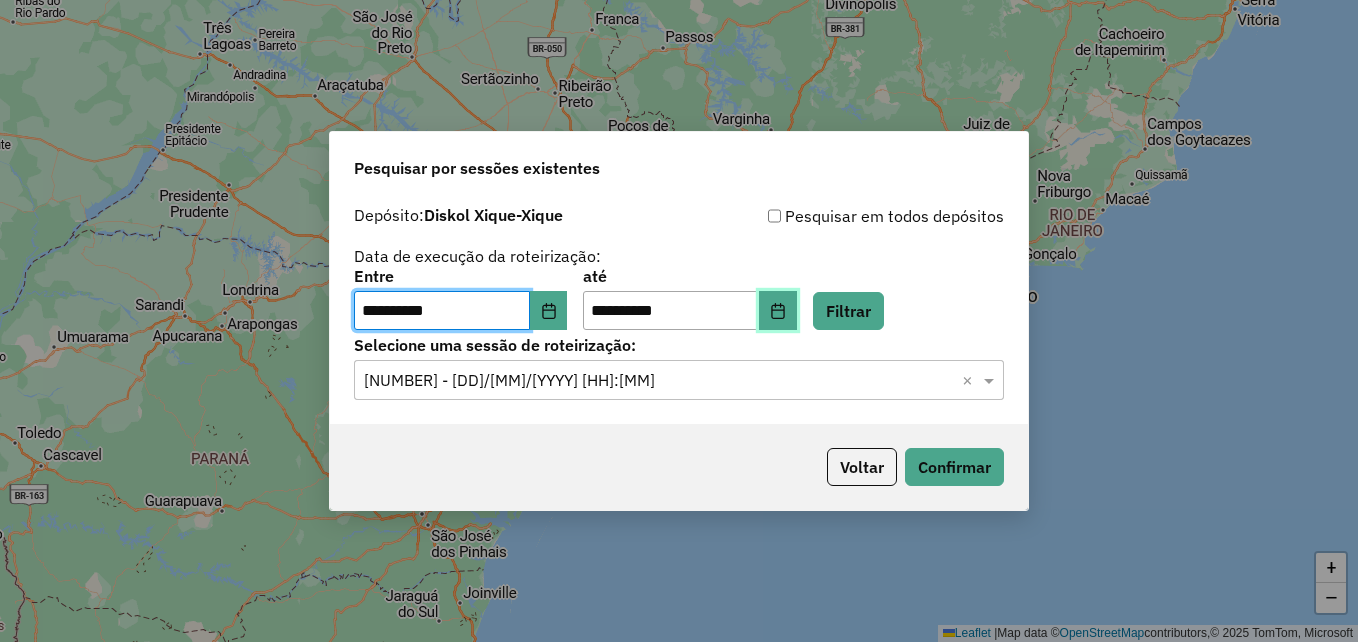 click 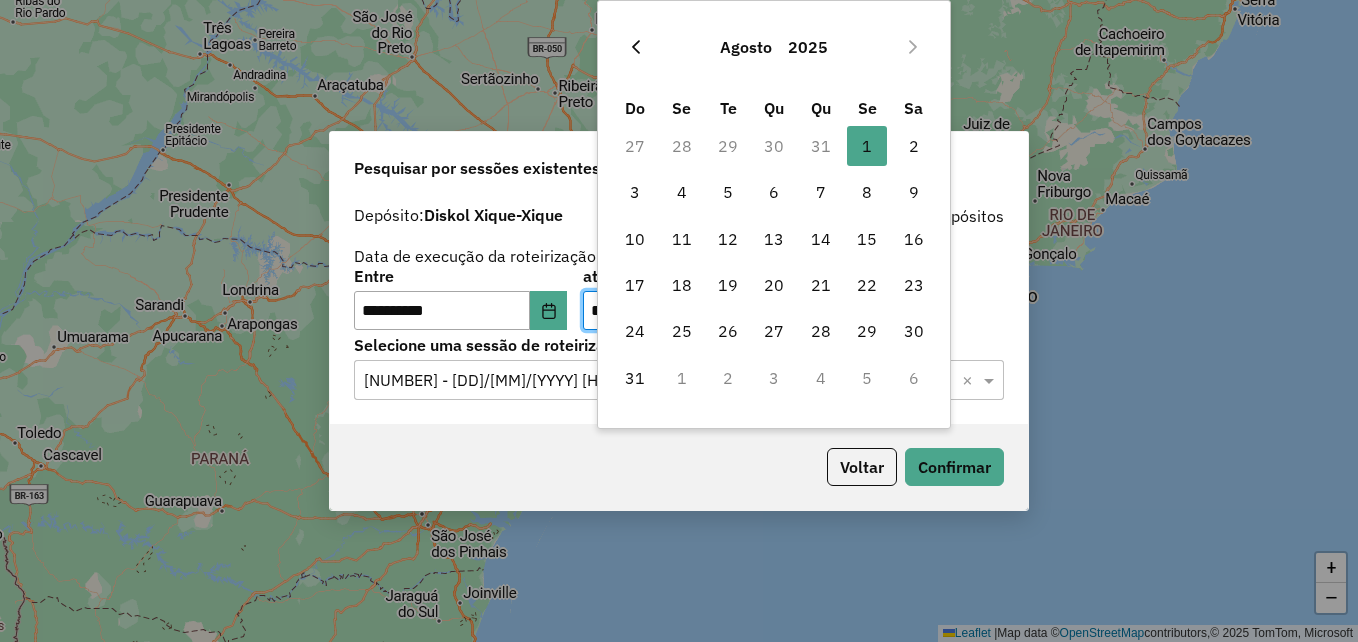 click at bounding box center (636, 47) 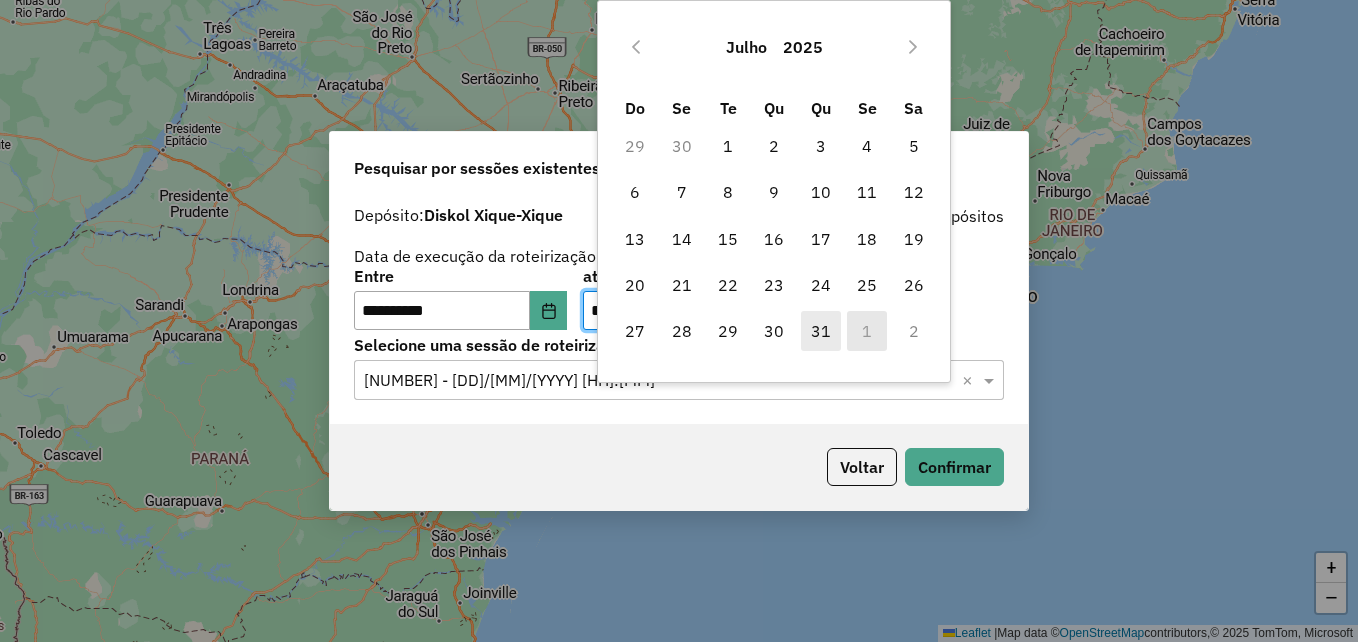 click on "31" at bounding box center (821, 331) 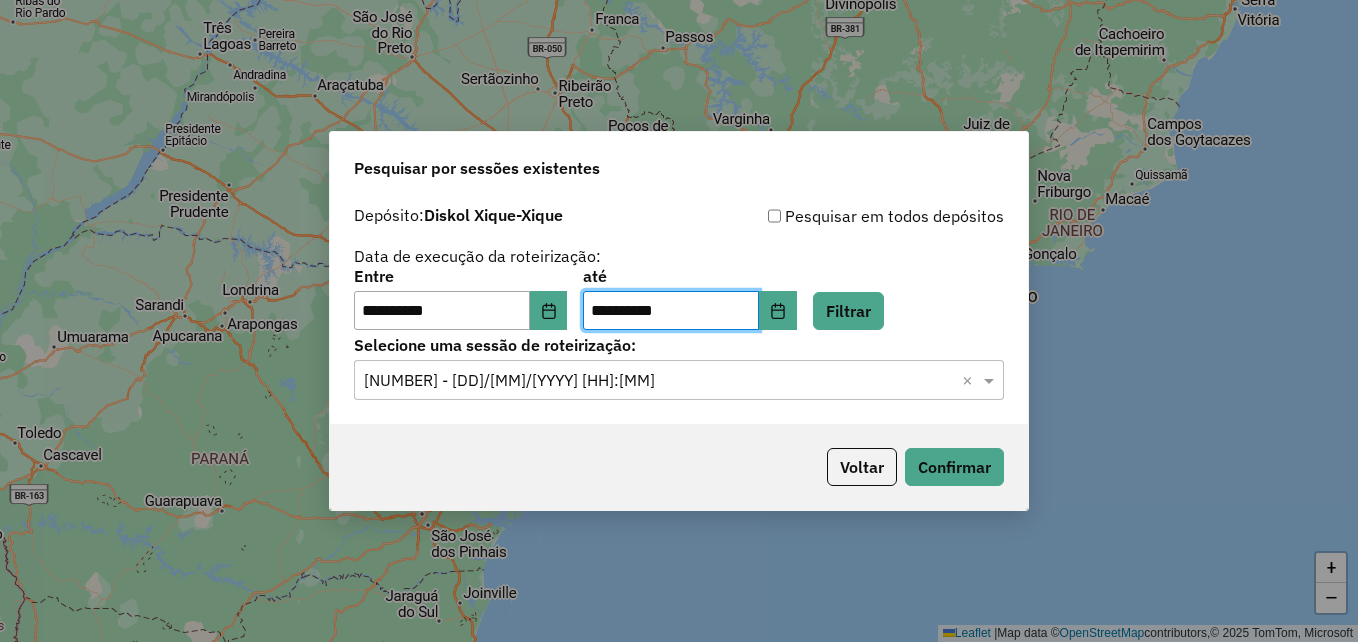 drag, startPoint x: 885, startPoint y: 371, endPoint x: 876, endPoint y: 376, distance: 10.29563 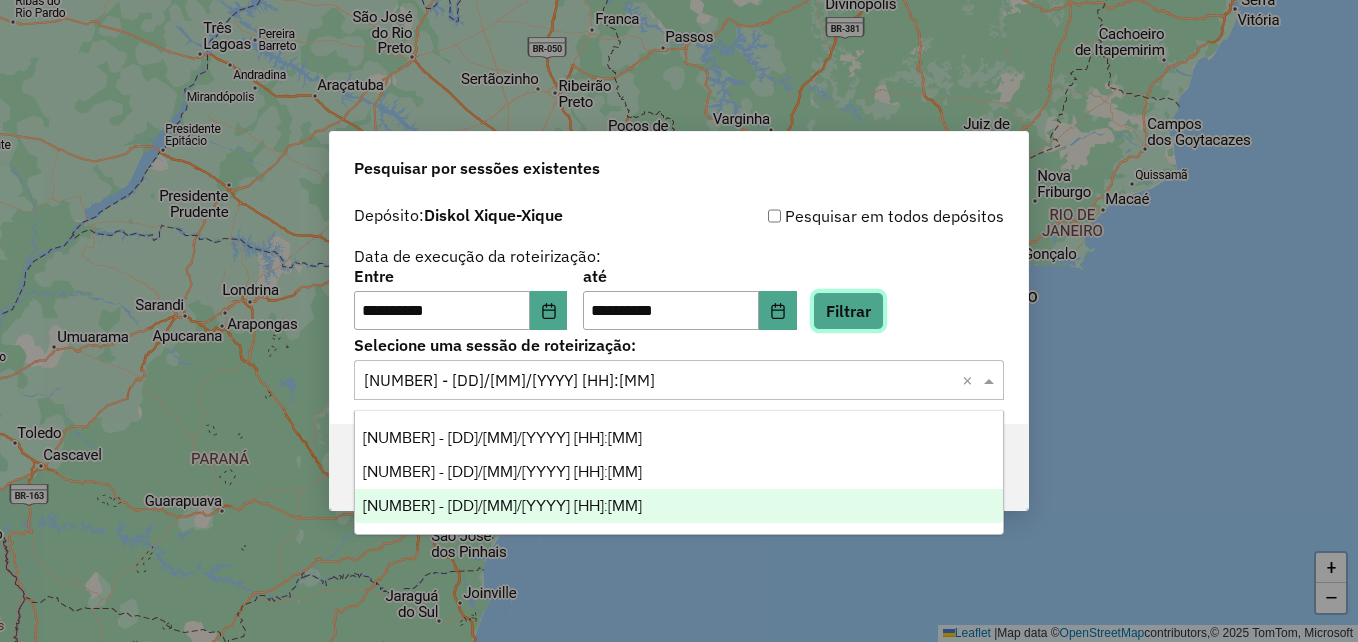 click on "Filtrar" 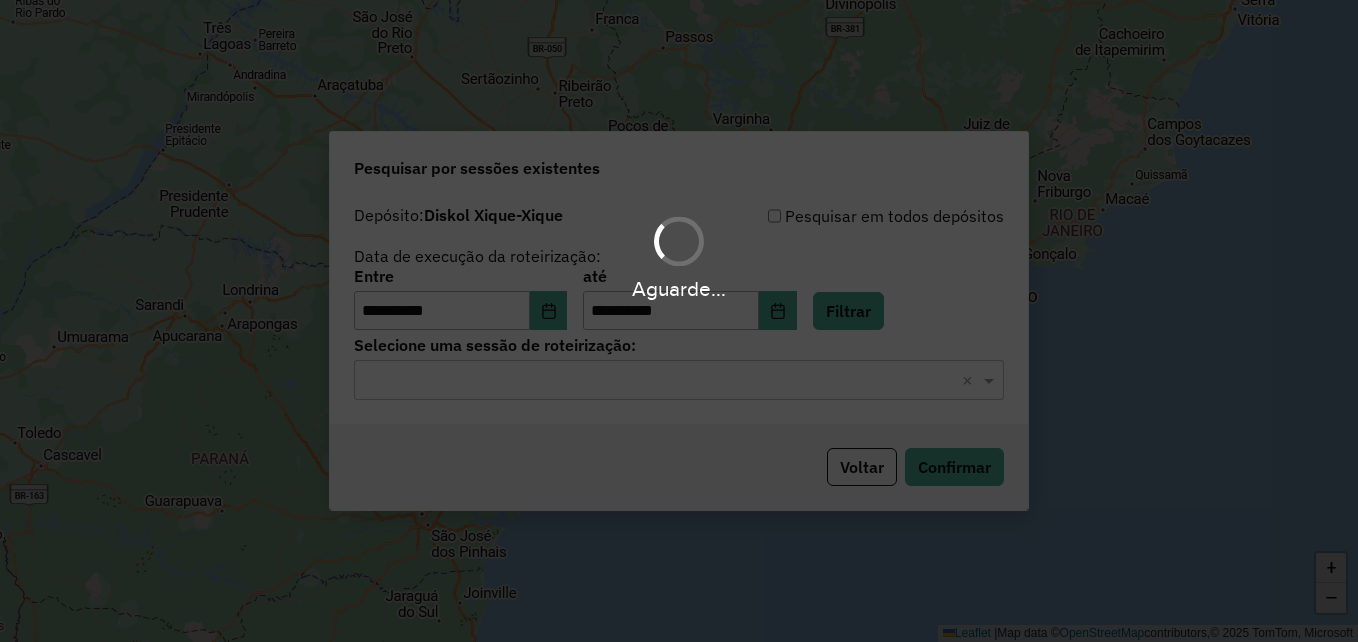 click on "Aguarde..." at bounding box center (679, 321) 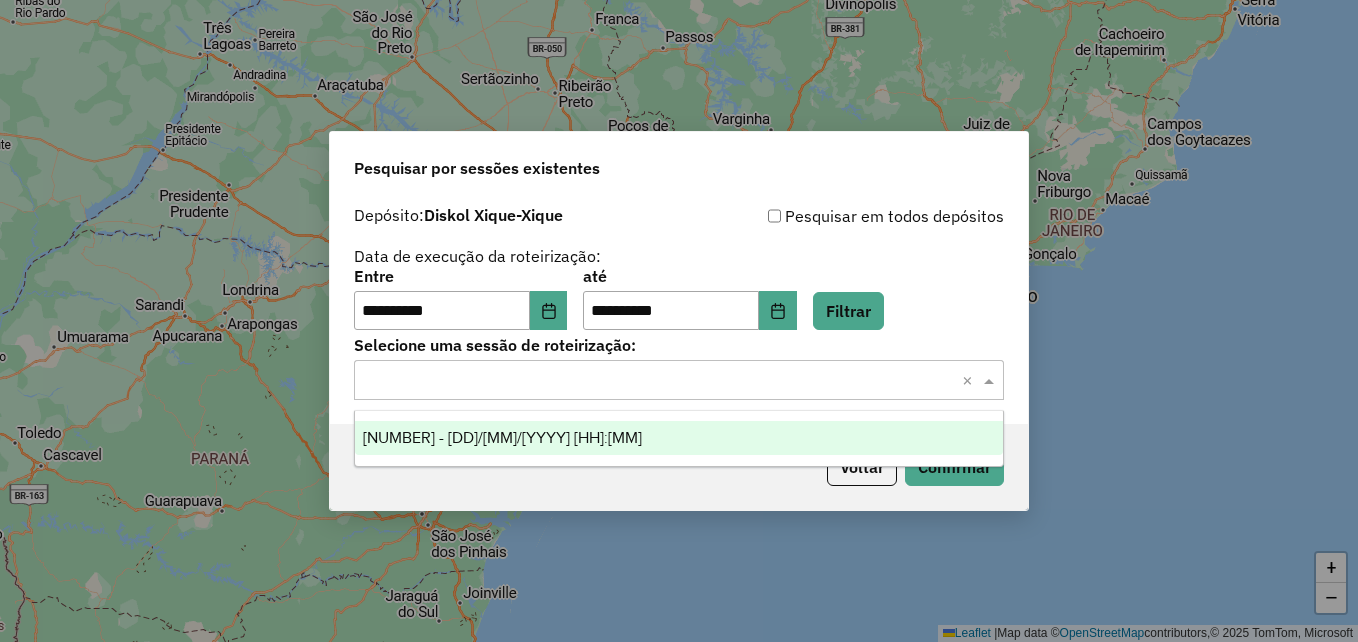 click 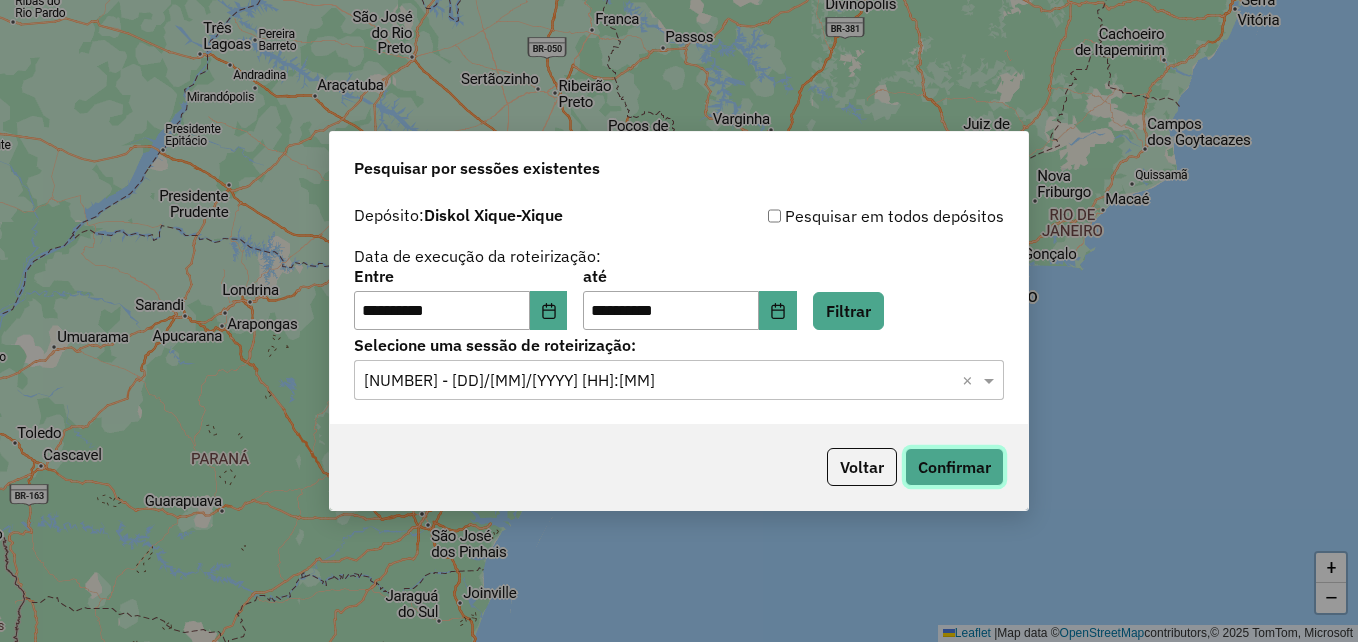 click on "Confirmar" 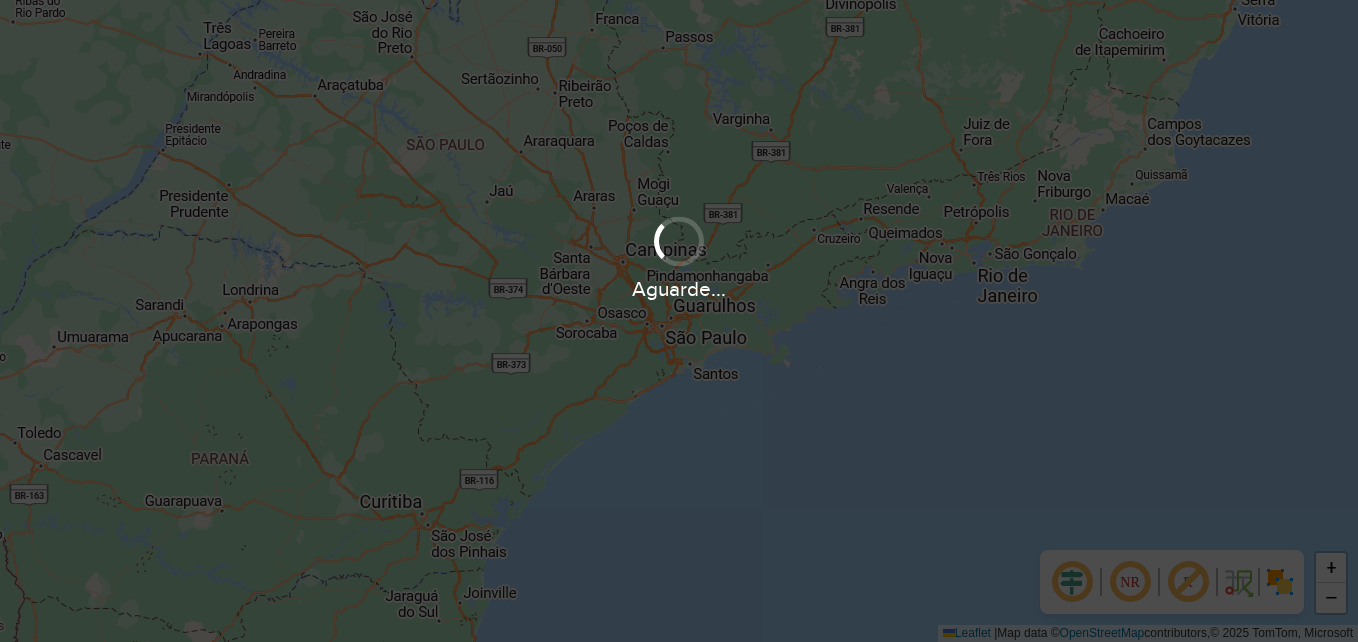 scroll, scrollTop: 0, scrollLeft: 0, axis: both 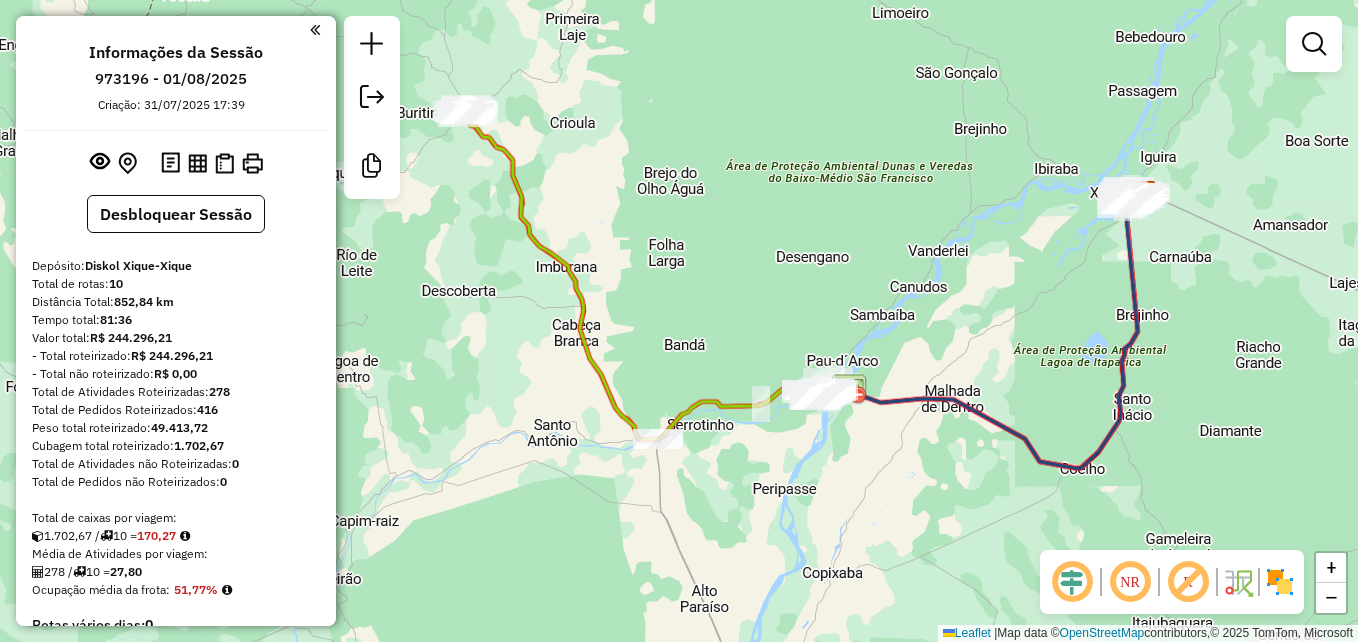 drag, startPoint x: 526, startPoint y: 446, endPoint x: 985, endPoint y: 324, distance: 474.93683 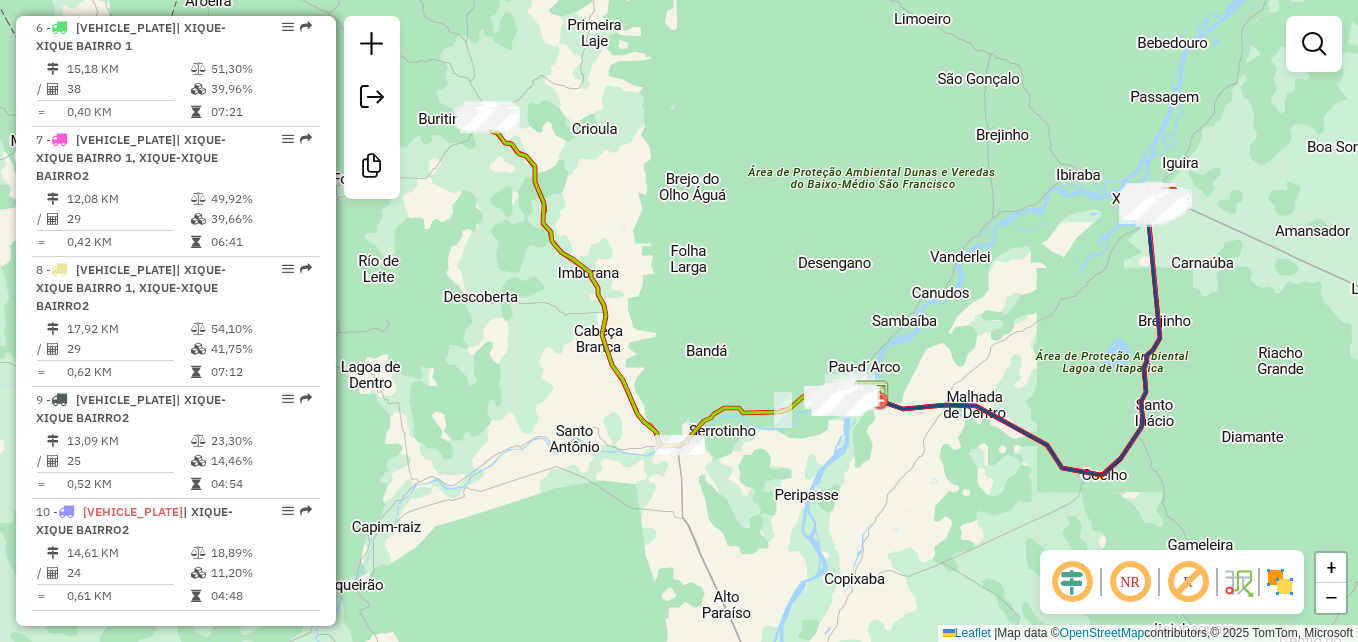 scroll, scrollTop: 1272, scrollLeft: 0, axis: vertical 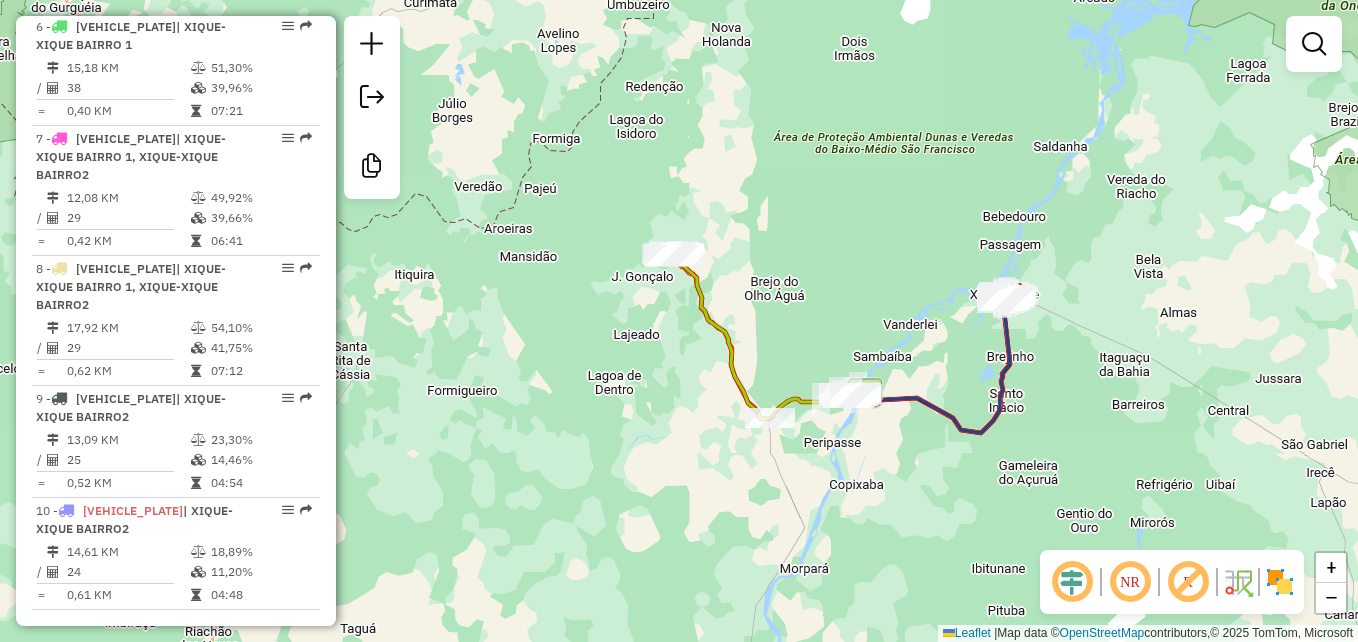 drag, startPoint x: 859, startPoint y: 379, endPoint x: 893, endPoint y: 333, distance: 57.201397 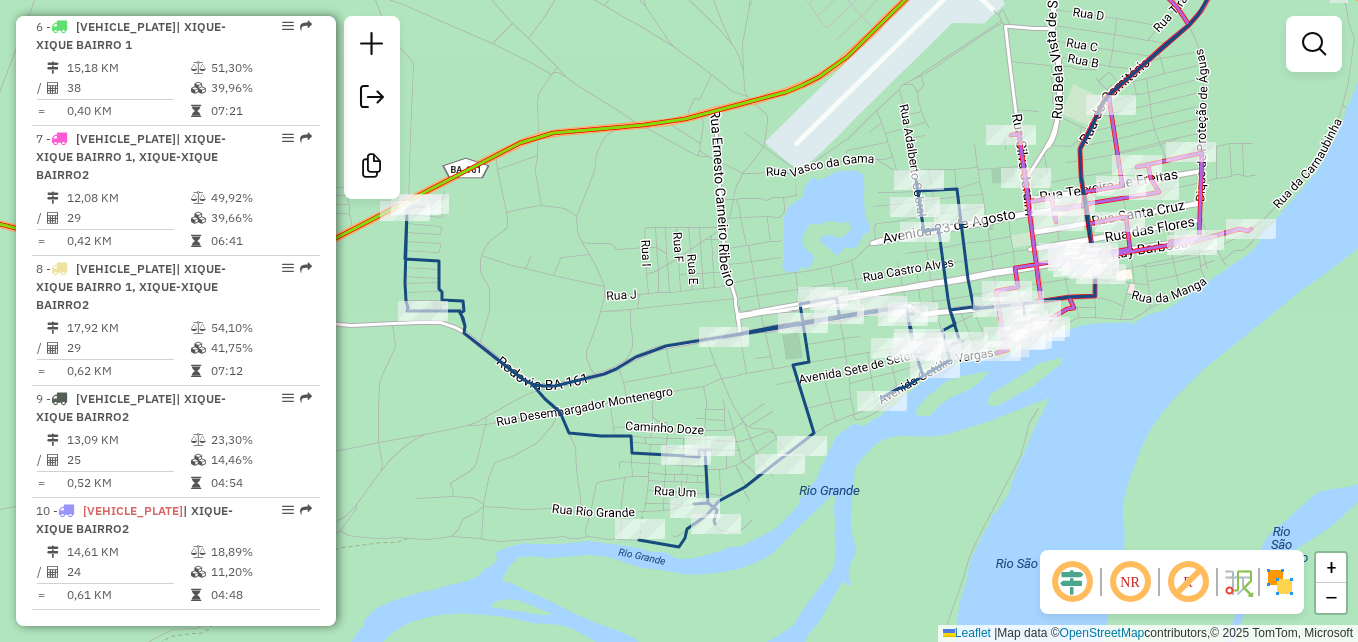 drag, startPoint x: 643, startPoint y: 236, endPoint x: 807, endPoint y: 229, distance: 164.14932 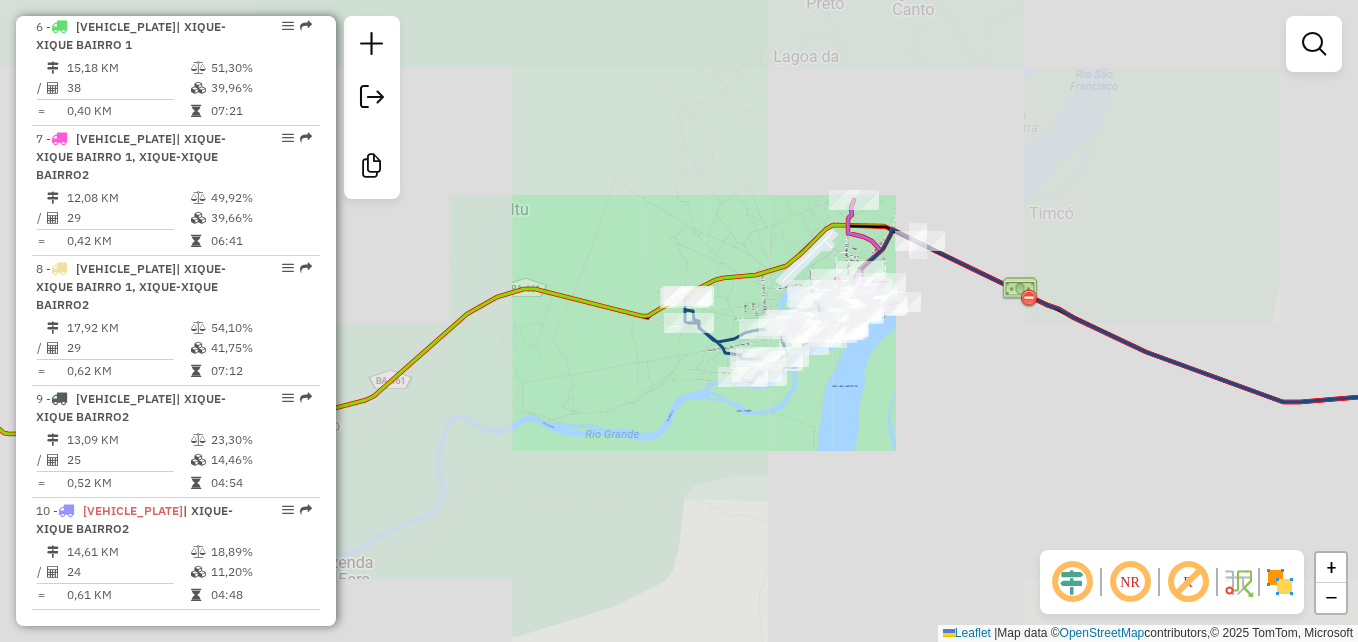 click on "Rota 3 - Placa [VEHICLE_PLATE] 1160 - [BRAND_NAME] Janela de atendimento Grade de atendimento Capacidade Transportadoras Veículos Cliente Pedidos Rotas Selecione os dias de semana para filtrar as janelas de atendimento Seg Ter Qua Qui Sex Sáb Dom Informe o período da janela de atendimento: De: Até: Filtrar exatamente a janela do cliente Considerar janela de atendimento padrão Selecione os dias de semana para filtrar as grades de atendimento Seg Ter Qua Qui Sex Sáb Dom Considerar clientes sem dia de atendimento cadastrado Clientes fora do dia de atendimento selecionado Filtrar as atividades entre os valores definidos abaixo: Peso mínimo: Peso máximo: Cubagem mínima: Cubagem máxima: De: Até: Filtrar as atividades entre o tempo de atendimento definido abaixo: De: Até: Considerar capacidade total dos clientes não roteirizados Transportadora: Selecione um ou mais itens Tipo de veículo: Selecione um ou mais itens Veículo: Selecione um ou mais itens Nome:" 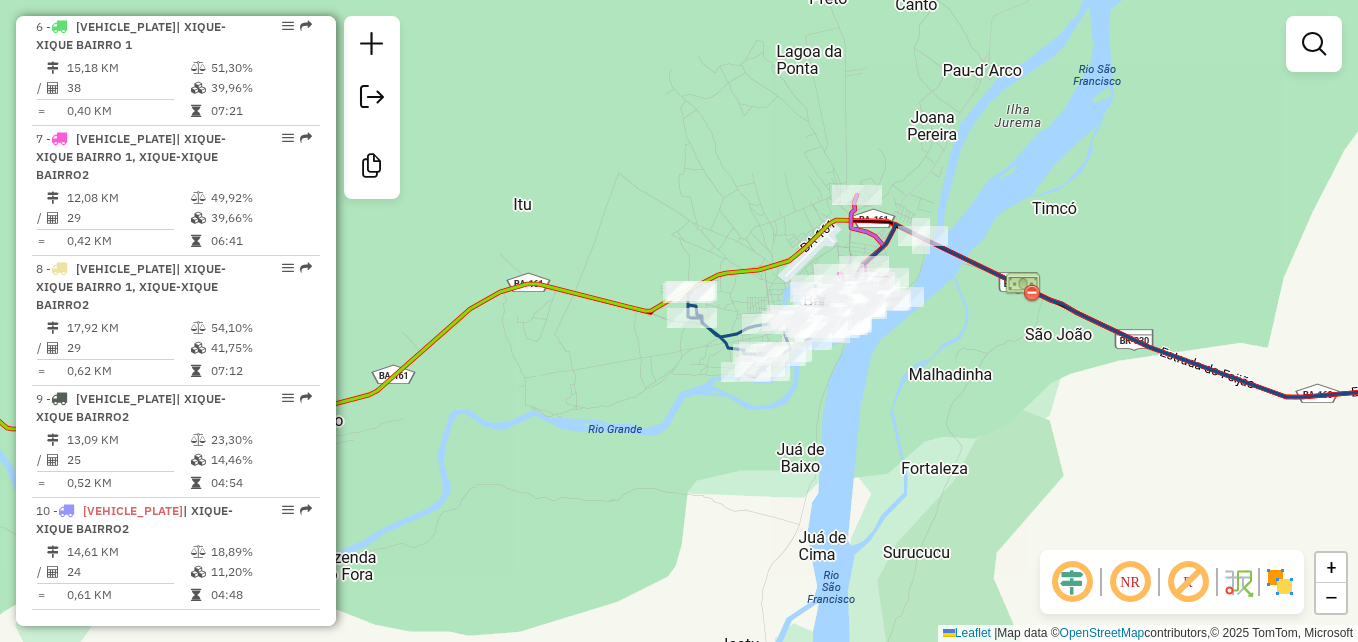 drag, startPoint x: 791, startPoint y: 440, endPoint x: 1357, endPoint y: 419, distance: 566.38947 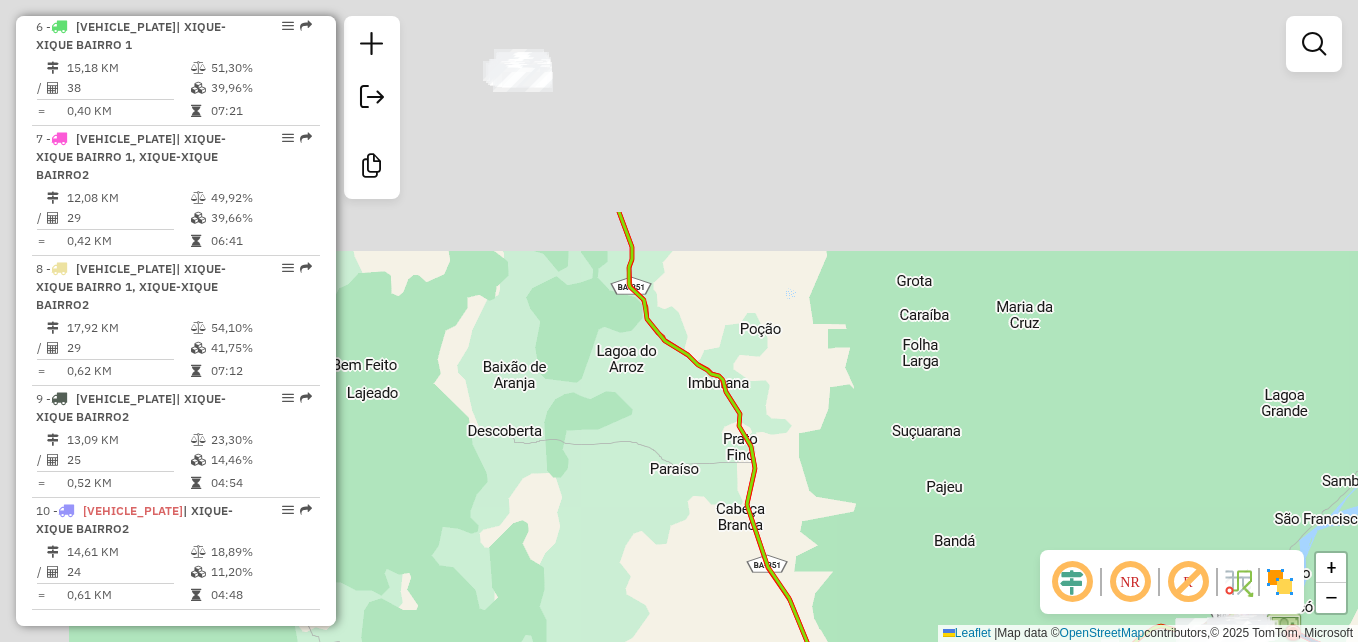 drag, startPoint x: 550, startPoint y: 81, endPoint x: 863, endPoint y: 501, distance: 523.8024 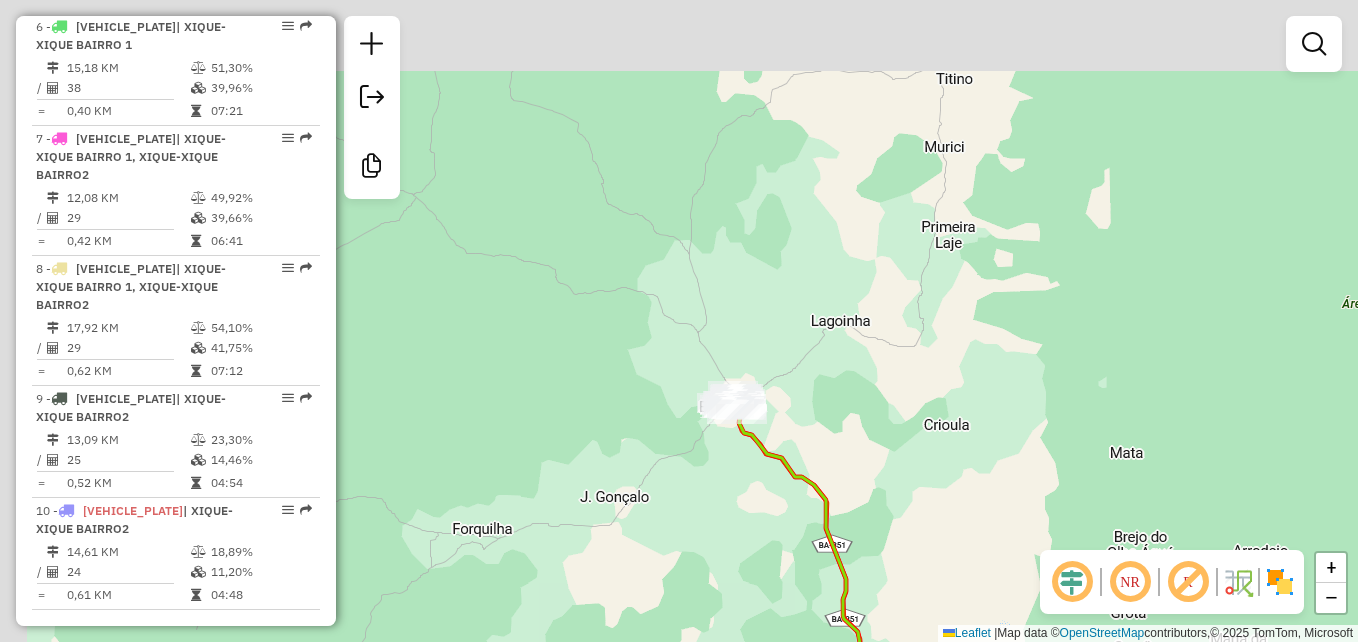 drag, startPoint x: 620, startPoint y: 280, endPoint x: 737, endPoint y: 463, distance: 217.20497 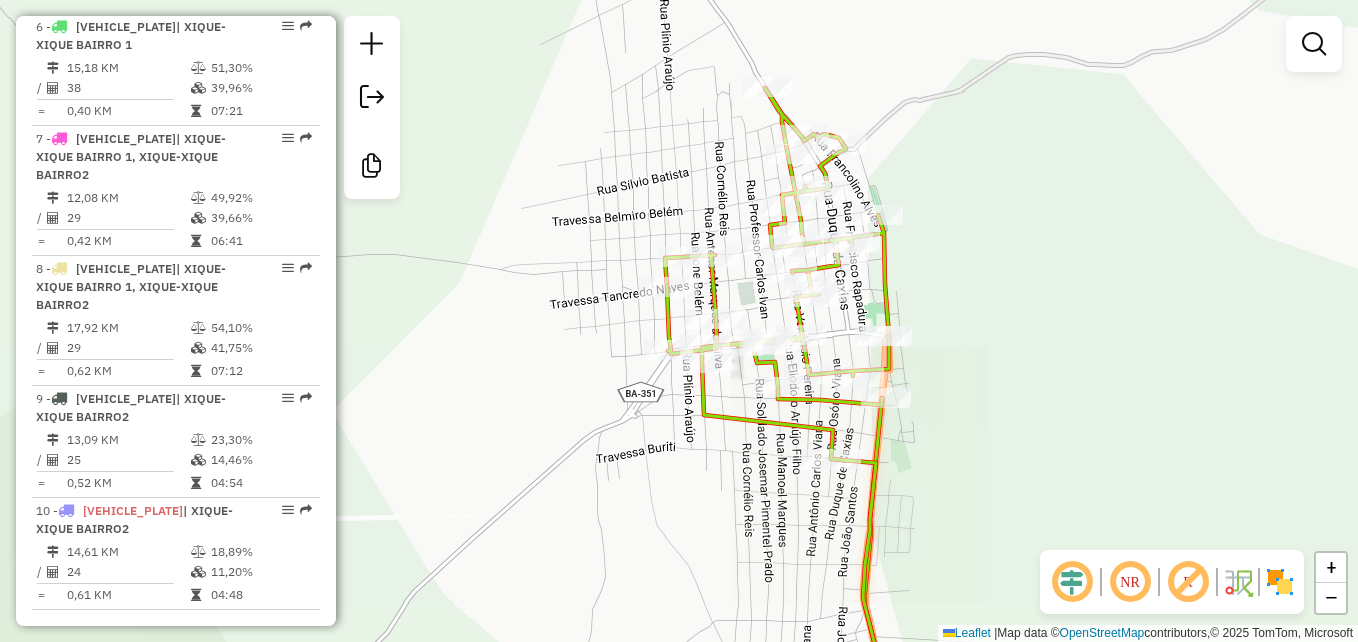 drag, startPoint x: 900, startPoint y: 314, endPoint x: 988, endPoint y: 292, distance: 90.70832 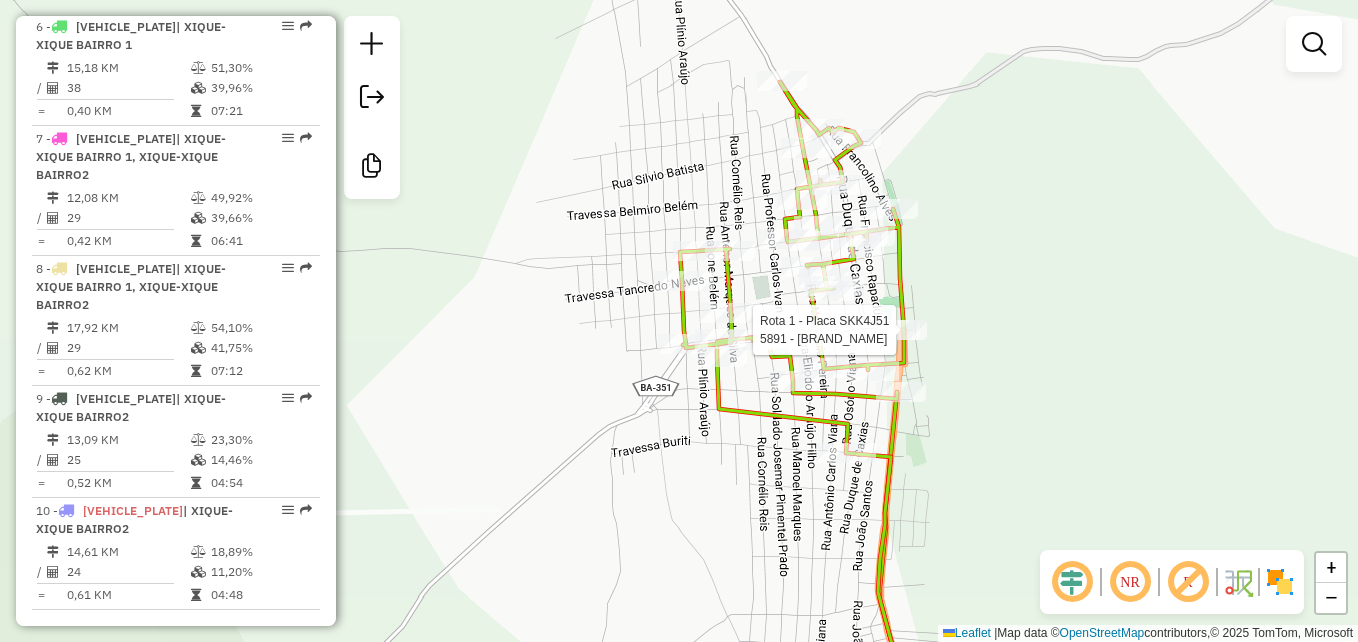 select on "**********" 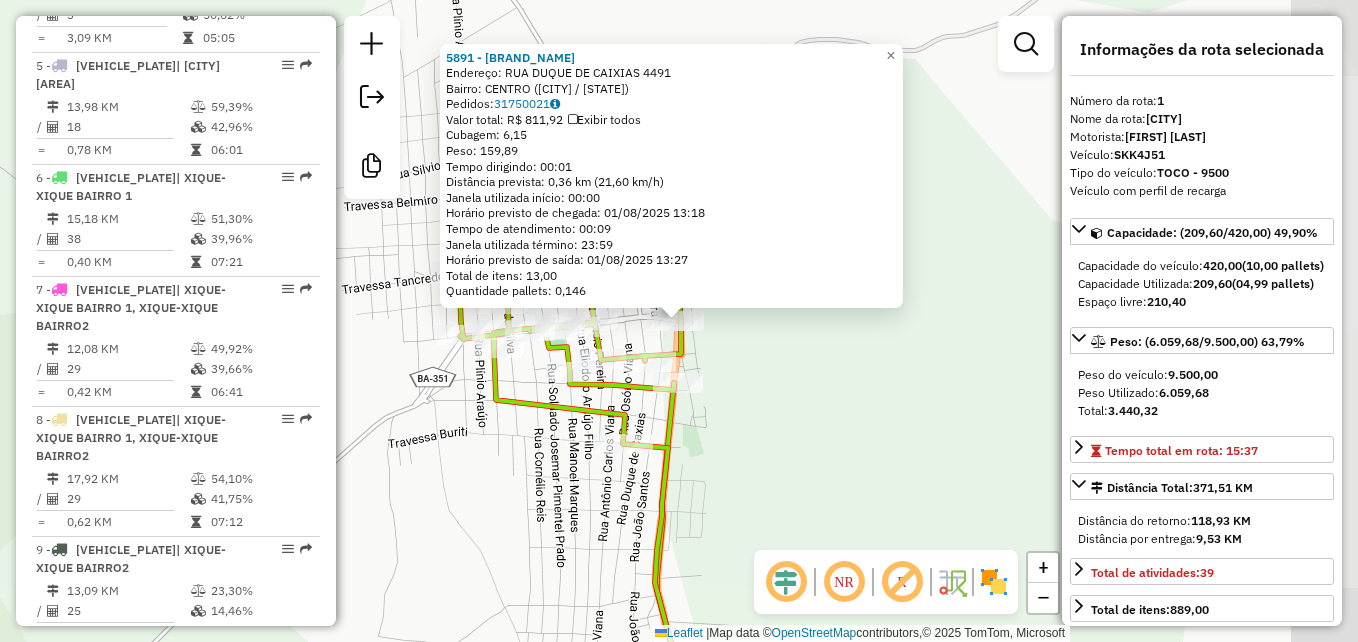 scroll, scrollTop: 764, scrollLeft: 0, axis: vertical 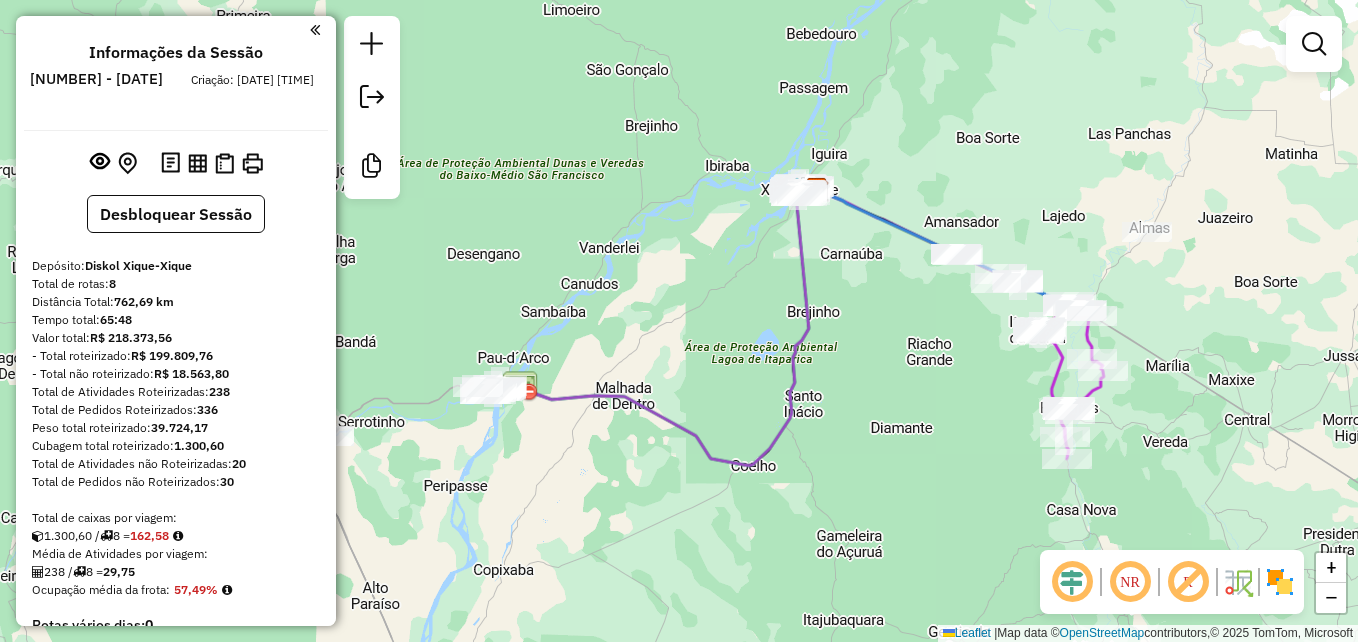 drag, startPoint x: 614, startPoint y: 446, endPoint x: 734, endPoint y: 315, distance: 177.65416 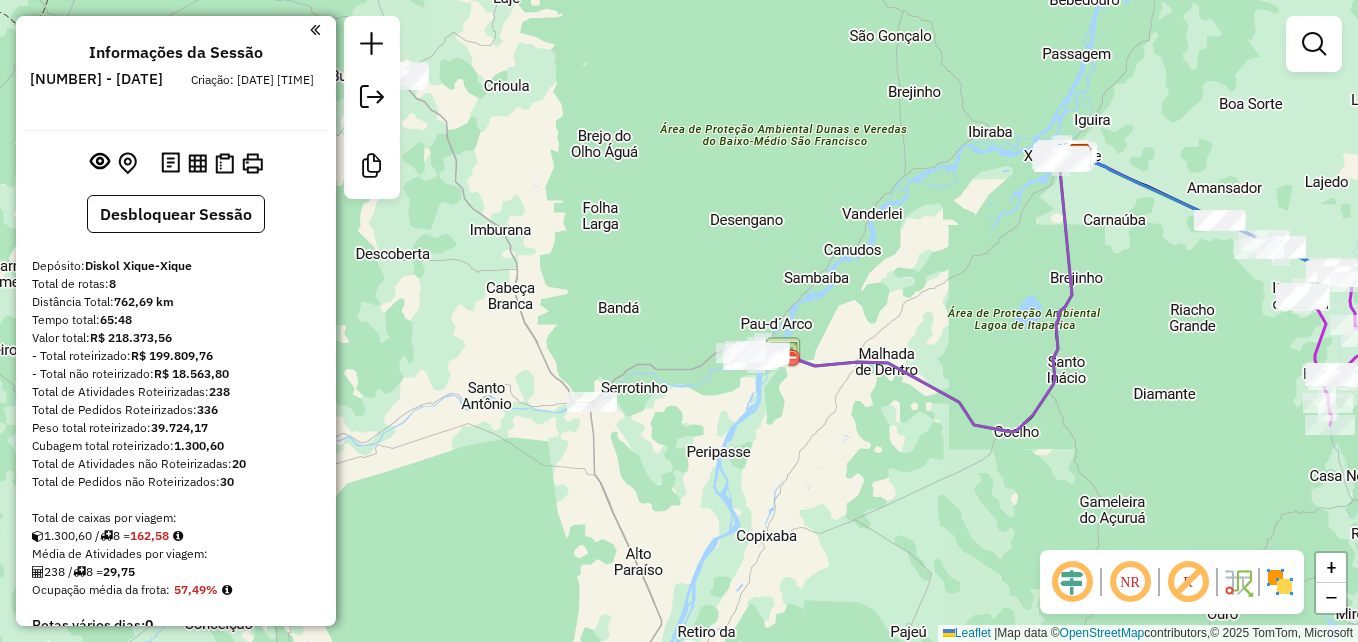 drag, startPoint x: 701, startPoint y: 338, endPoint x: 964, endPoint y: 304, distance: 265.1886 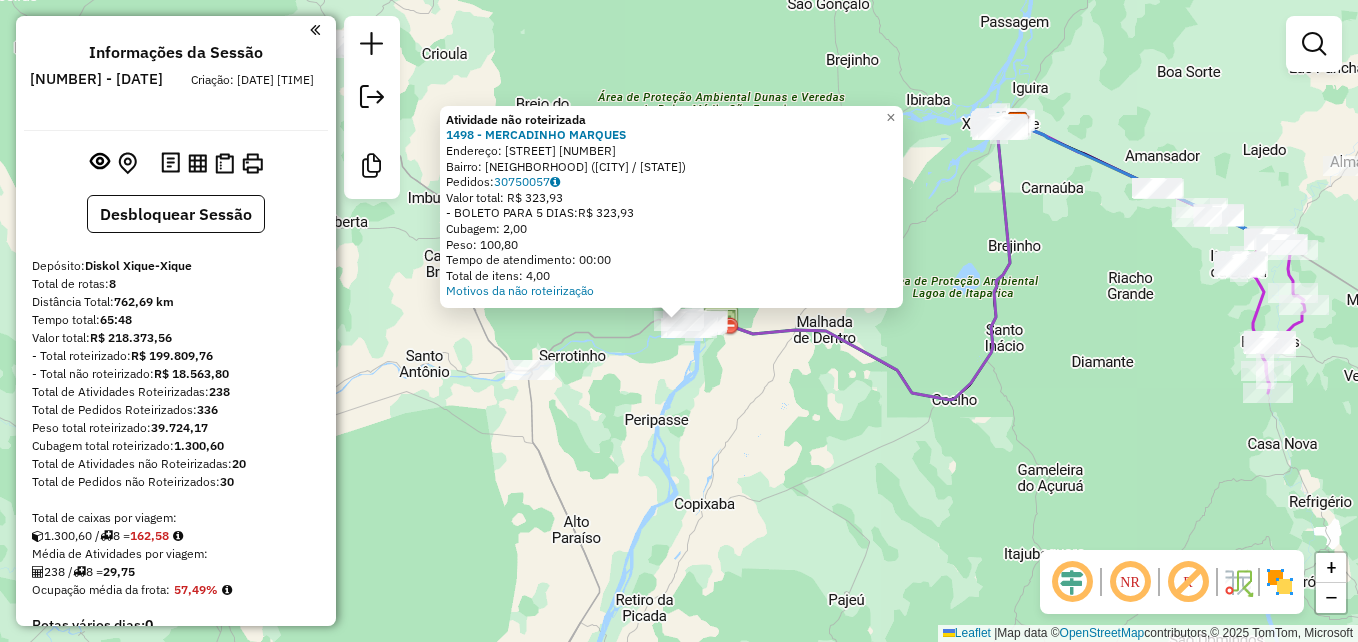 click on "Atividade não roteirizada 1498 - MERCADINHO MARQUES  Endereço:  RUA I 01   Bairro: RESIDENCIAL RIO GRANDE (BARRA / BA)   Pedidos:  30750057   Valor total: R$ 323,93   - BOLETO PARA 5 DIAS:  R$ 323,93   Cubagem: 2,00   Peso: 100,80   Tempo de atendimento: 00:00   Total de itens: 4,00  Motivos da não roteirização × Janela de atendimento Grade de atendimento Capacidade Transportadoras Veículos Cliente Pedidos  Rotas Selecione os dias de semana para filtrar as janelas de atendimento  Seg   Ter   Qua   Qui   Sex   Sáb   Dom  Informe o período da janela de atendimento: De: Até:  Filtrar exatamente a janela do cliente  Considerar janela de atendimento padrão  Selecione os dias de semana para filtrar as grades de atendimento  Seg   Ter   Qua   Qui   Sex   Sáb   Dom   Considerar clientes sem dia de atendimento cadastrado  Clientes fora do dia de atendimento selecionado Filtrar as atividades entre os valores definidos abaixo:  Peso mínimo:   Peso máximo:   Cubagem mínima:   Cubagem máxima:   De:   De:" 